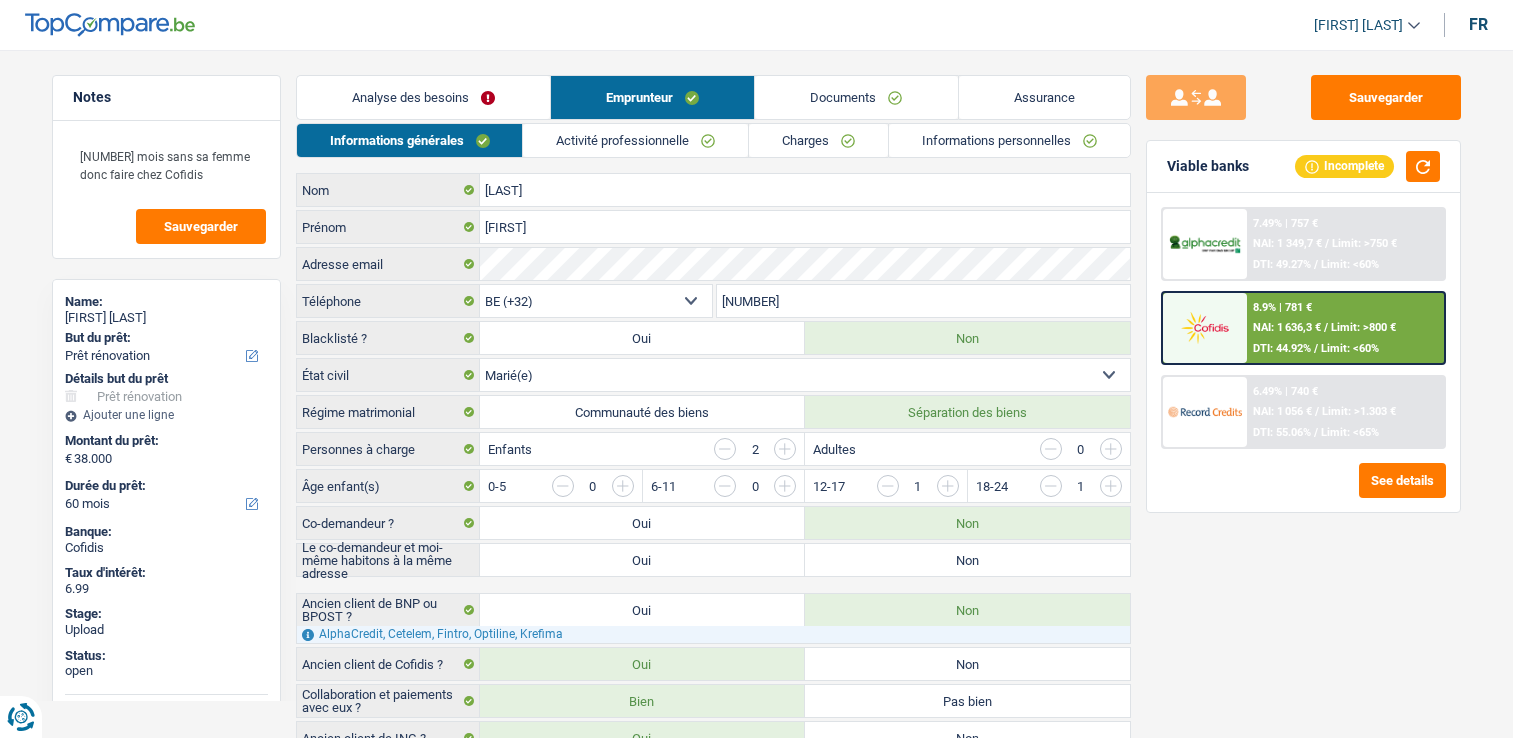 scroll, scrollTop: 0, scrollLeft: 0, axis: both 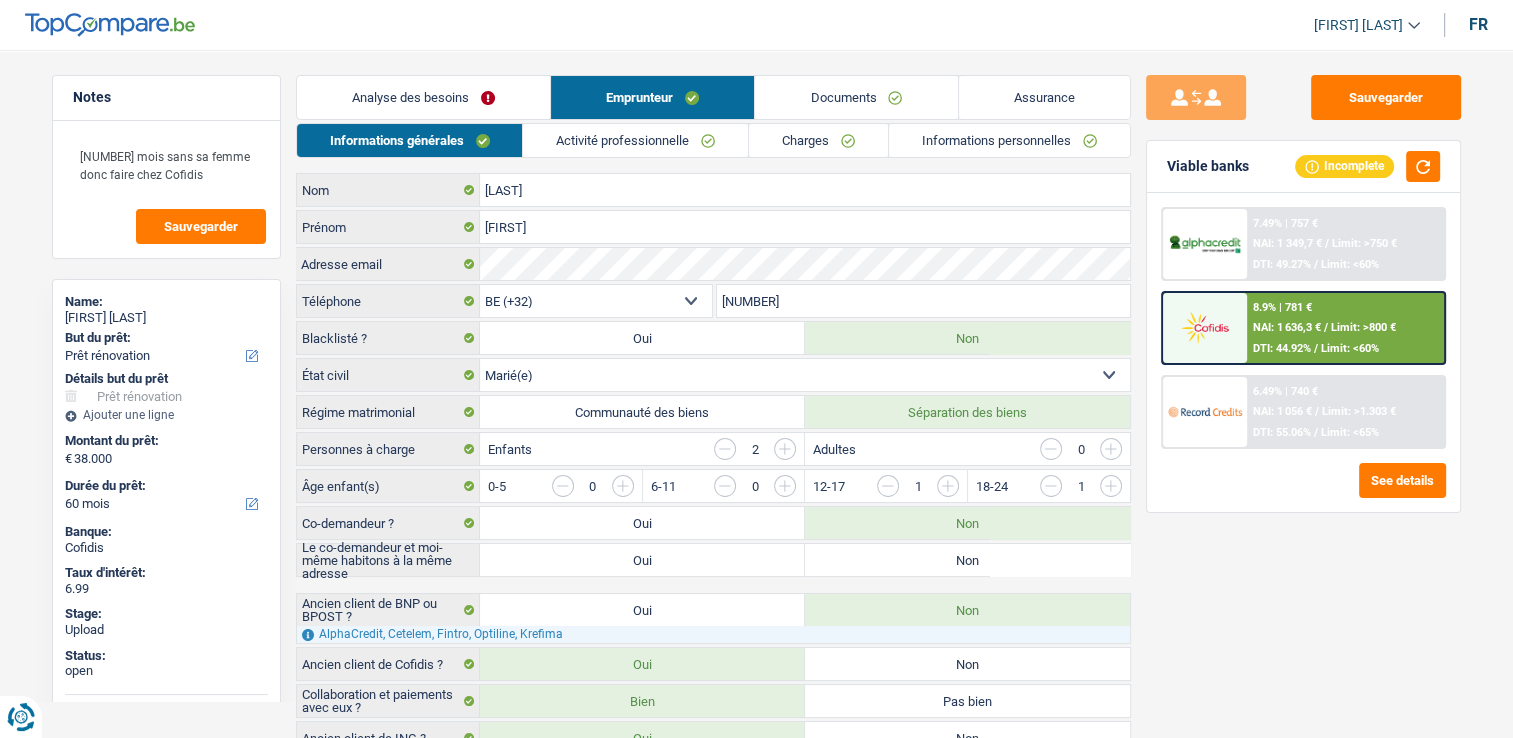 click on "Informations personnelles" at bounding box center [1009, 140] 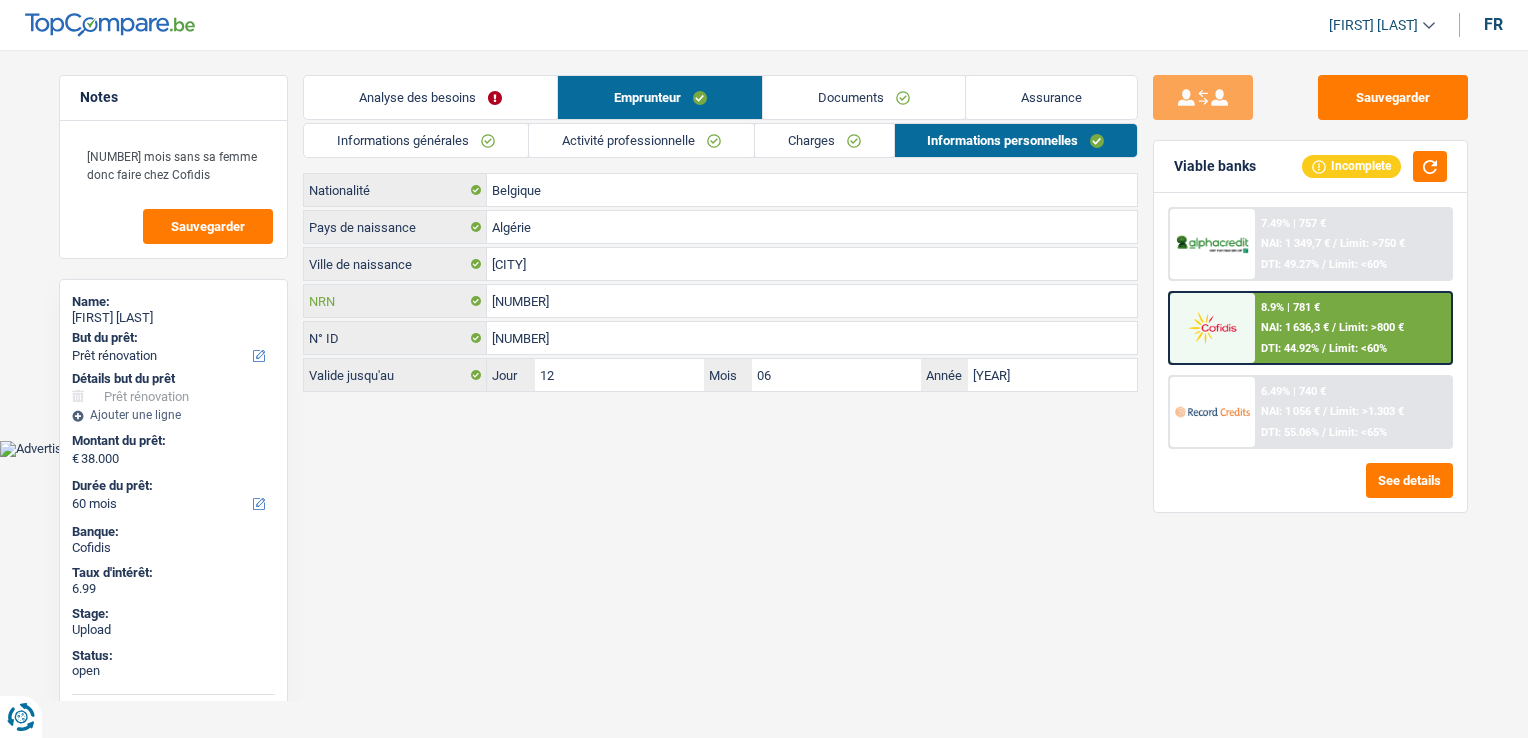 click on "73.04.05-547.88" at bounding box center [812, 301] 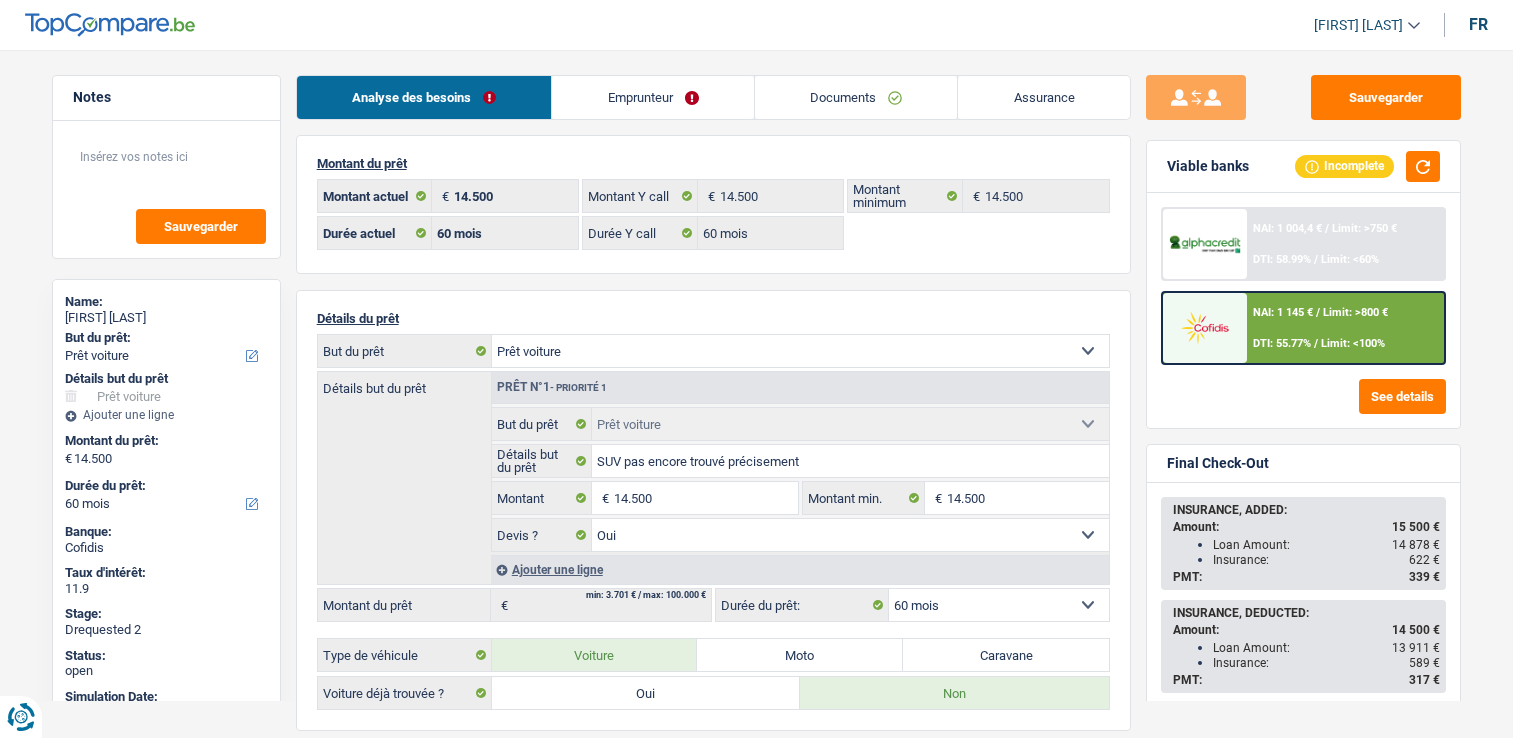 scroll, scrollTop: 0, scrollLeft: 0, axis: both 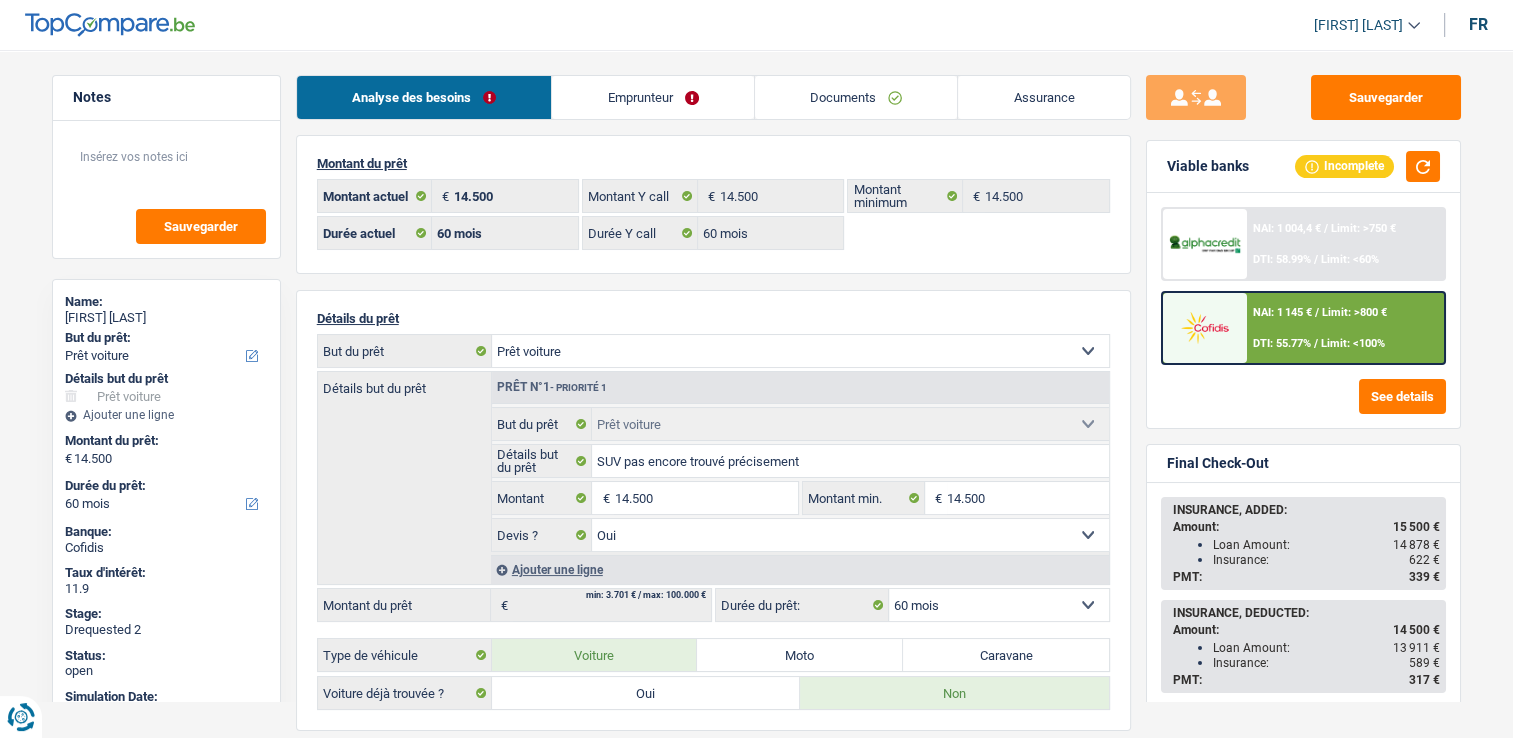 click on "DTI: 55.77%" at bounding box center (1282, 312) 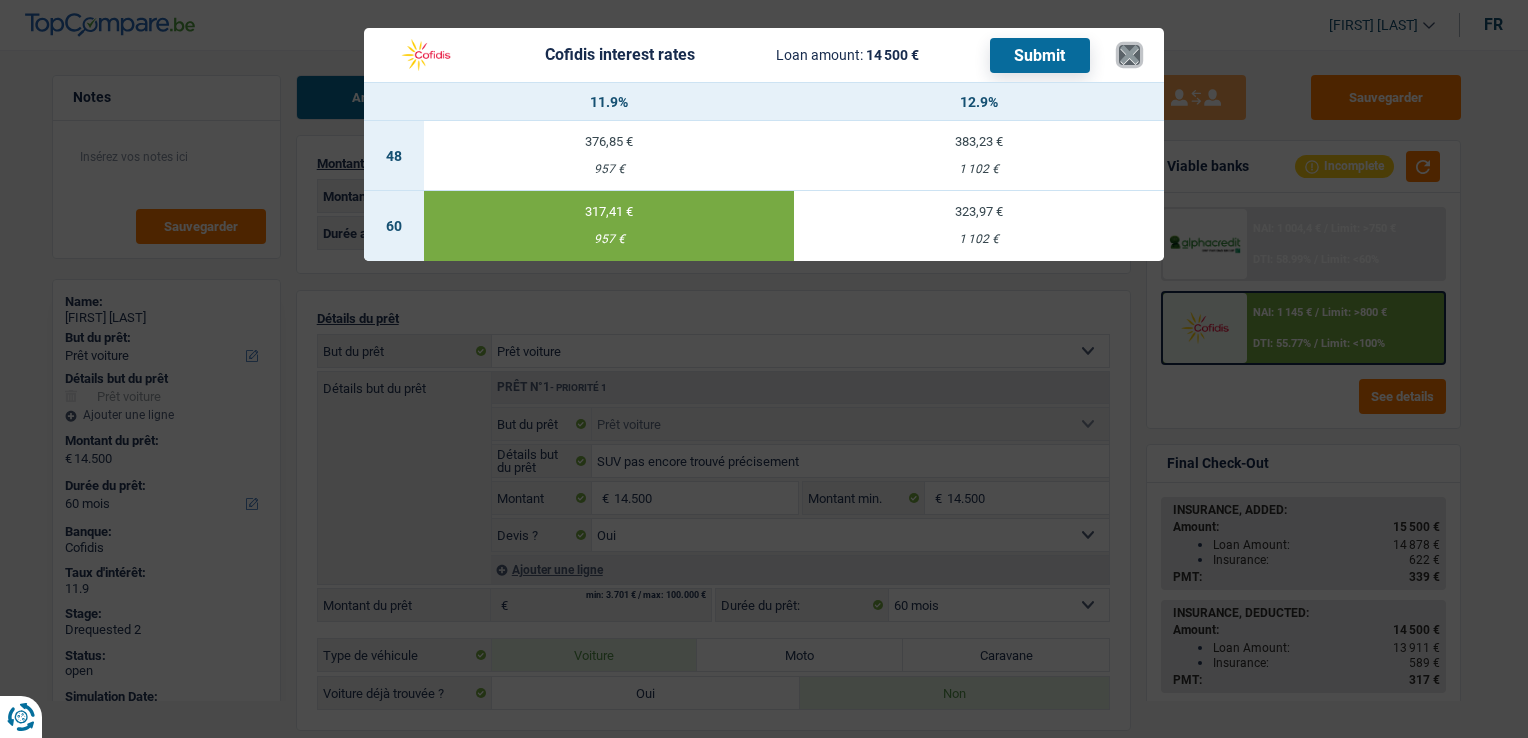 click on "×" at bounding box center (1129, 55) 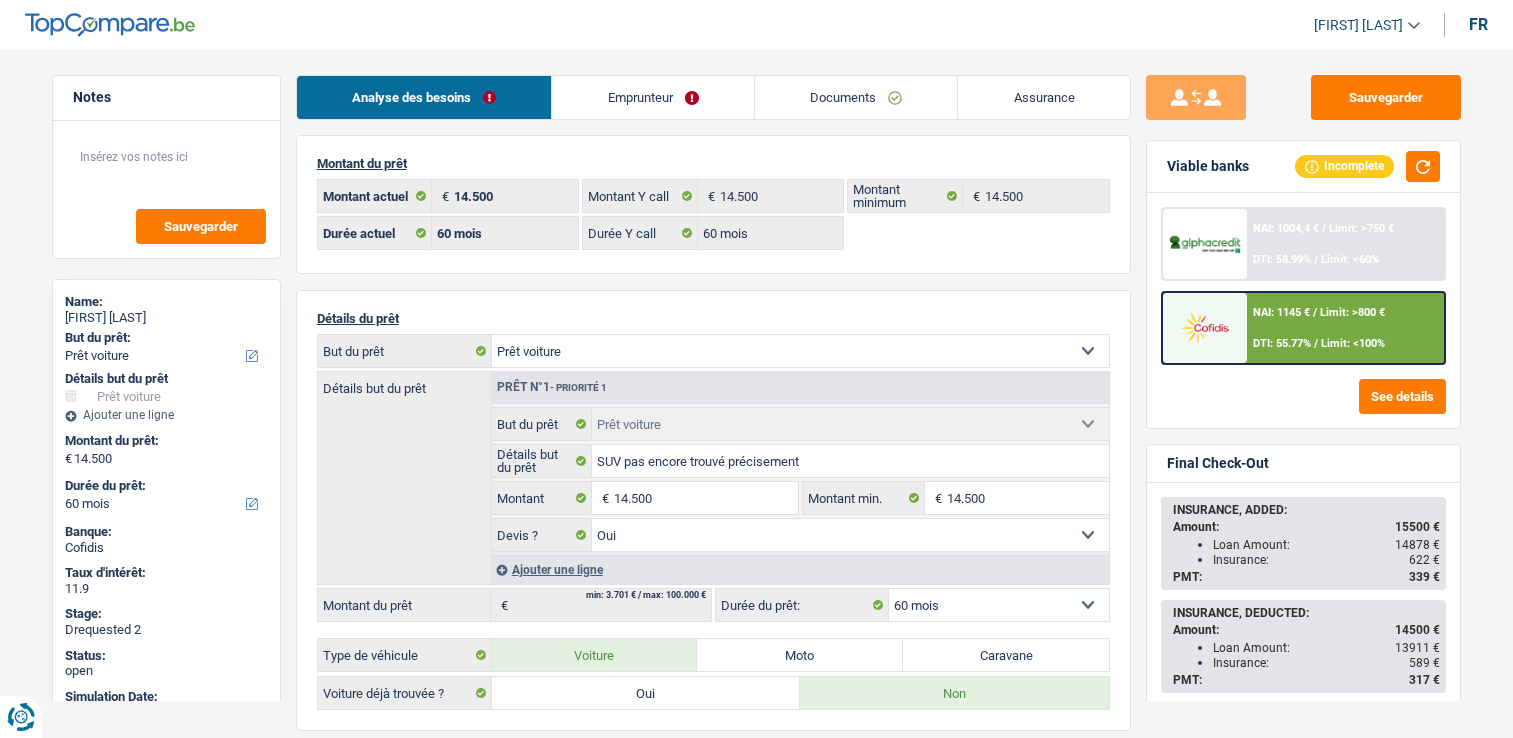 scroll, scrollTop: 0, scrollLeft: 0, axis: both 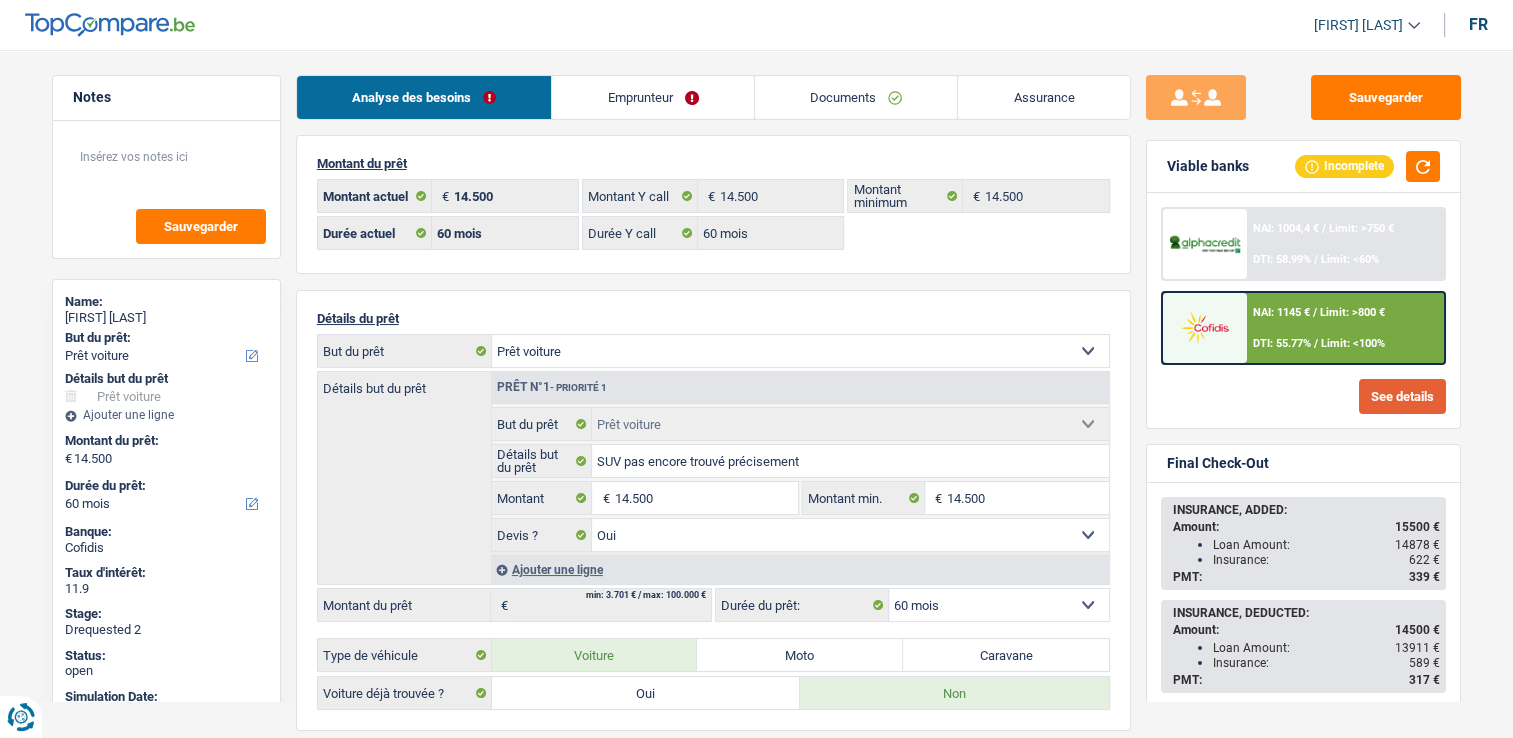 click on "See details" at bounding box center [1402, 396] 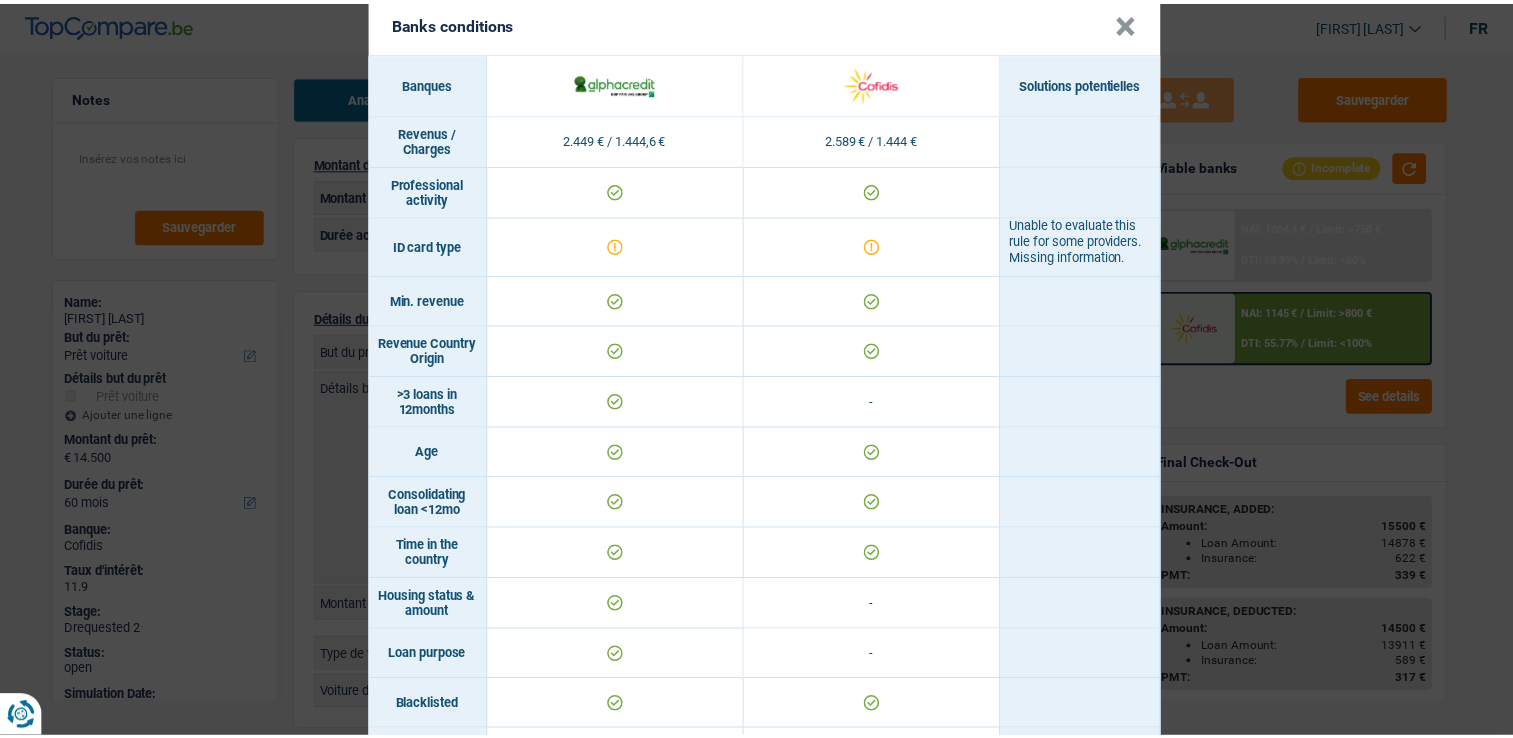 scroll, scrollTop: 0, scrollLeft: 0, axis: both 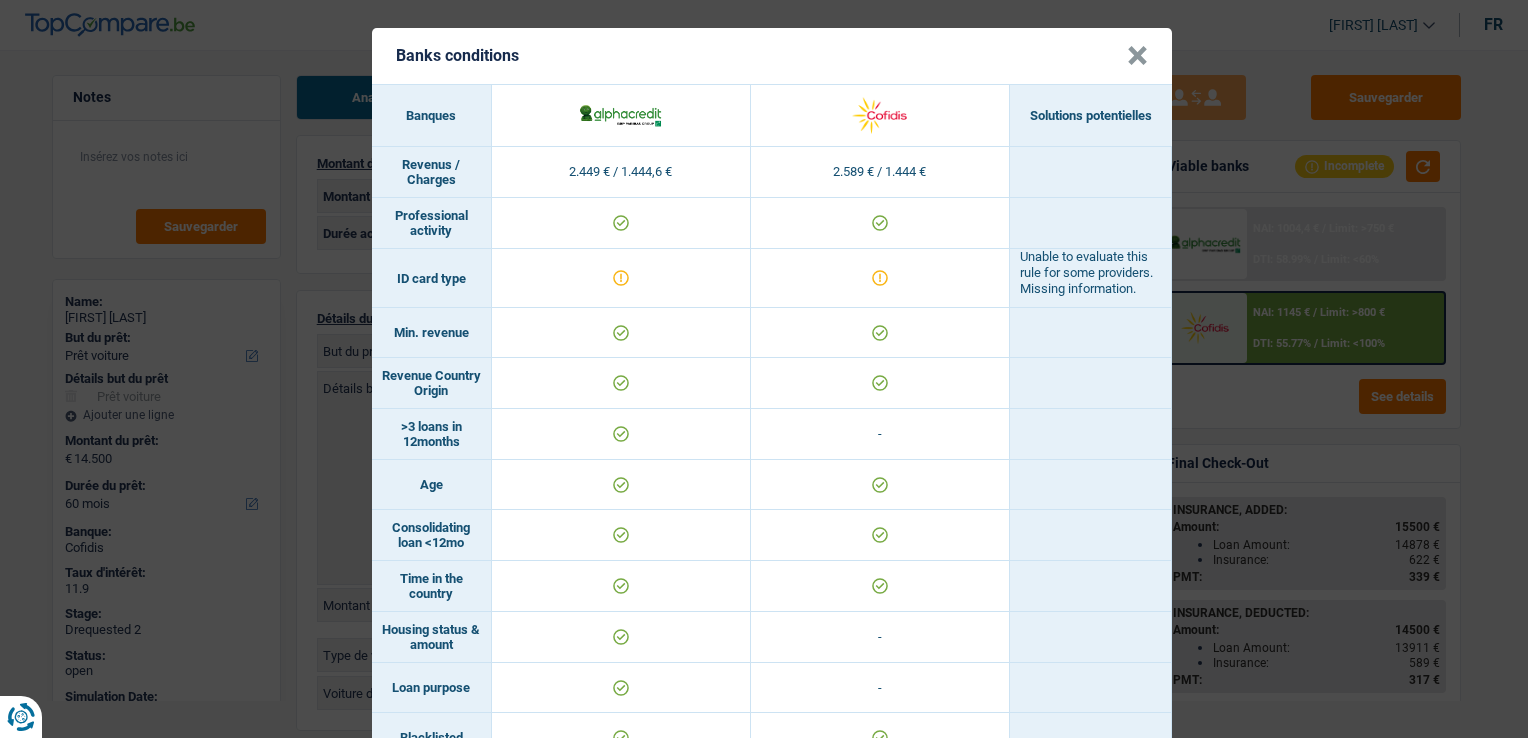 click on "×" at bounding box center [1137, 56] 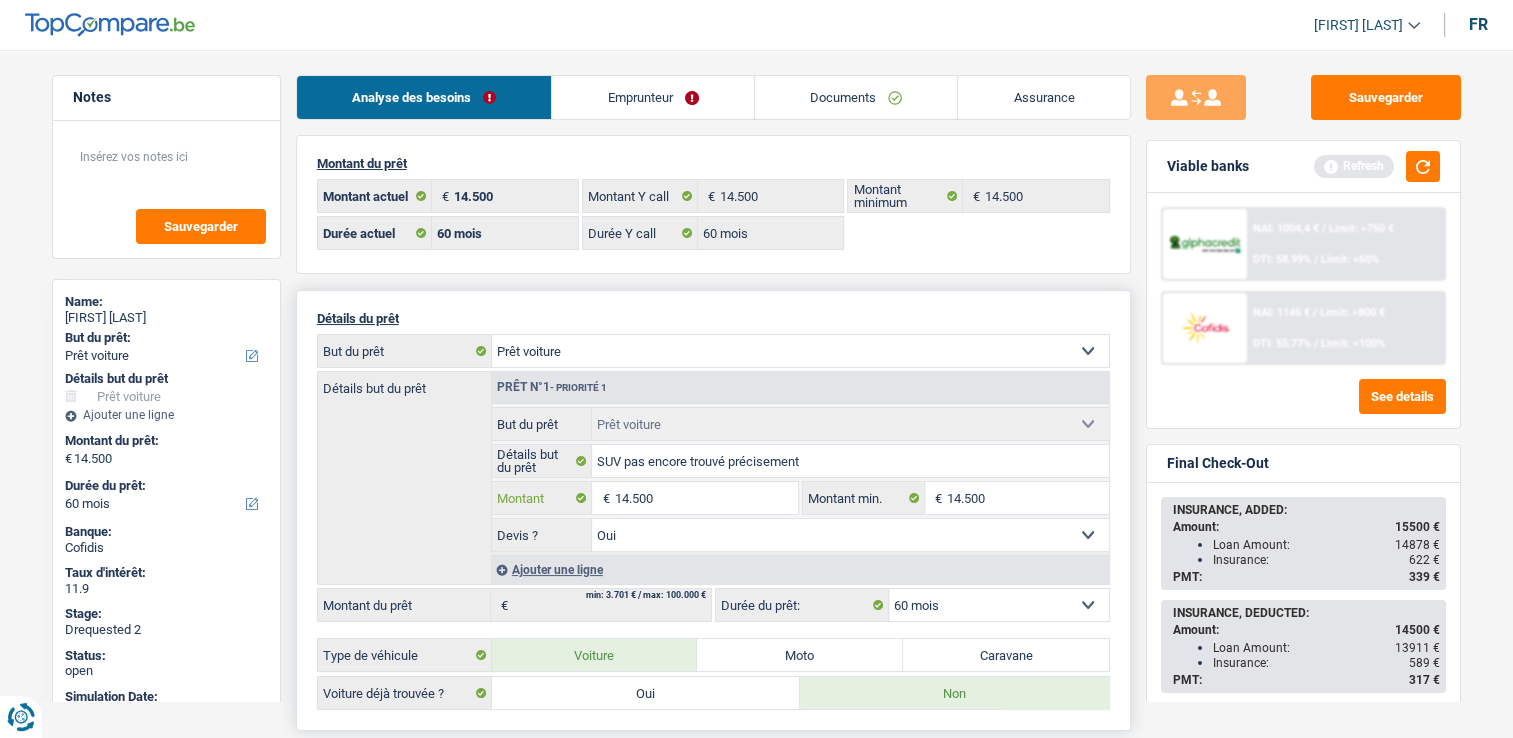 click on "14.500" at bounding box center (705, 498) 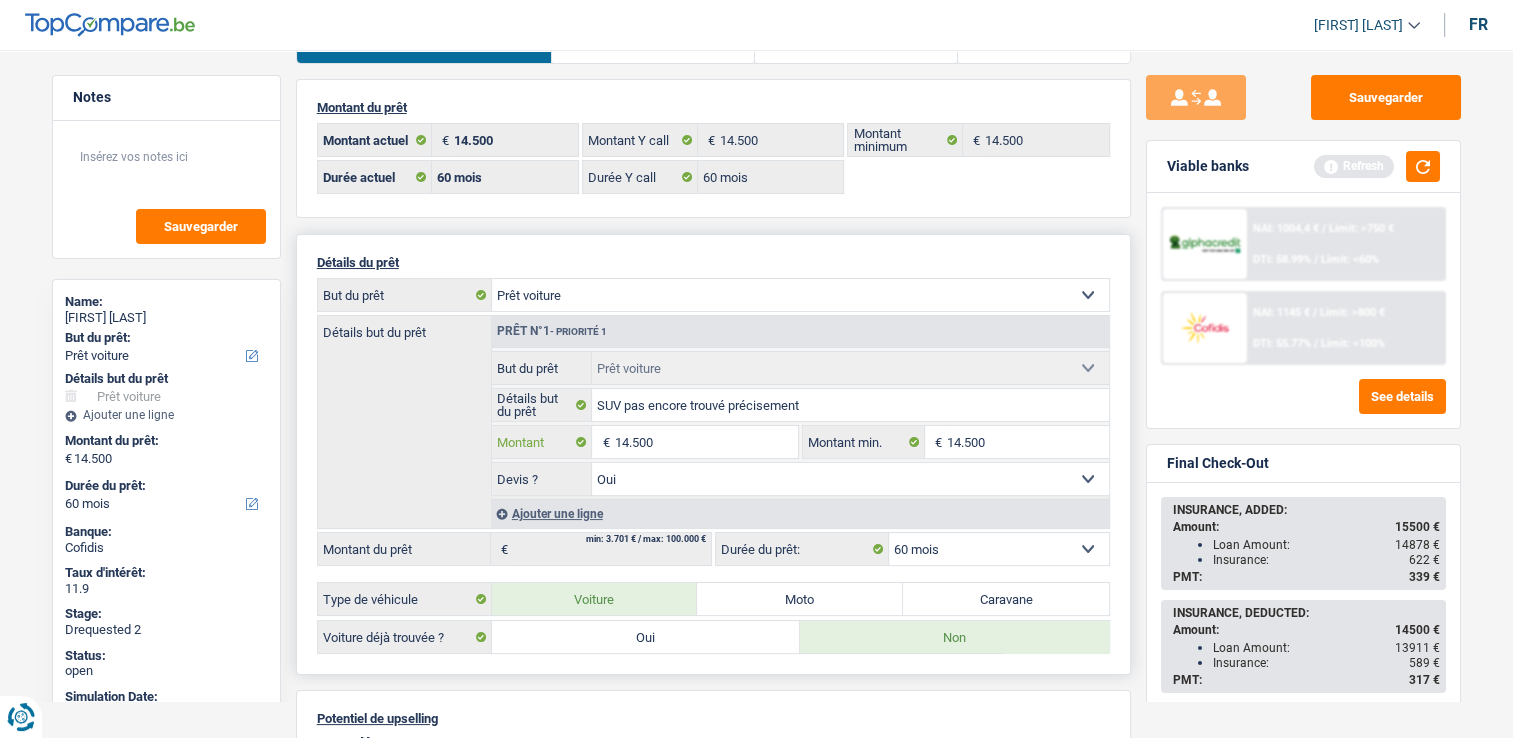 scroll, scrollTop: 100, scrollLeft: 0, axis: vertical 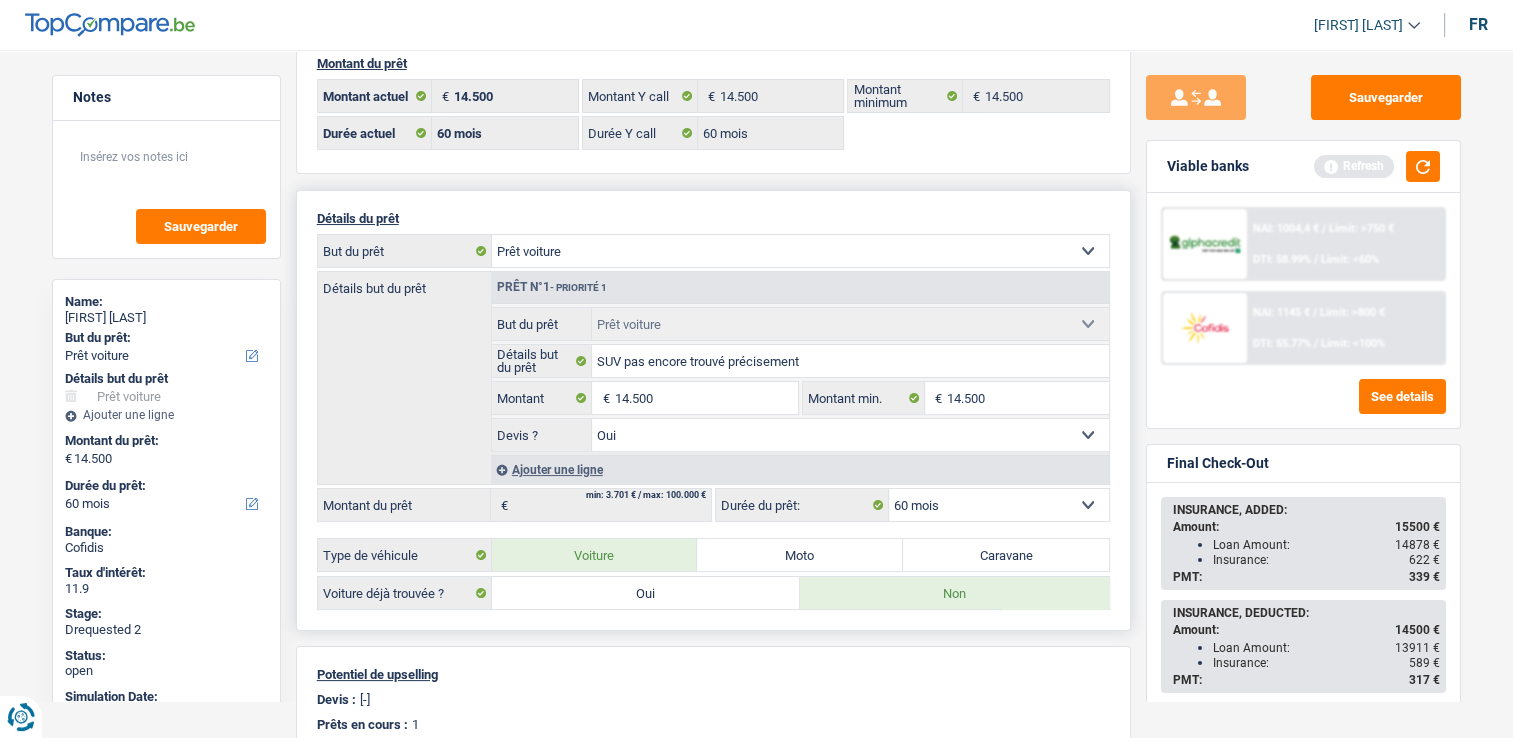 click on "12 mois 18 mois 24 mois 30 mois 36 mois 42 mois 48 mois 60 mois
Sélectionner une option" at bounding box center (999, 505) 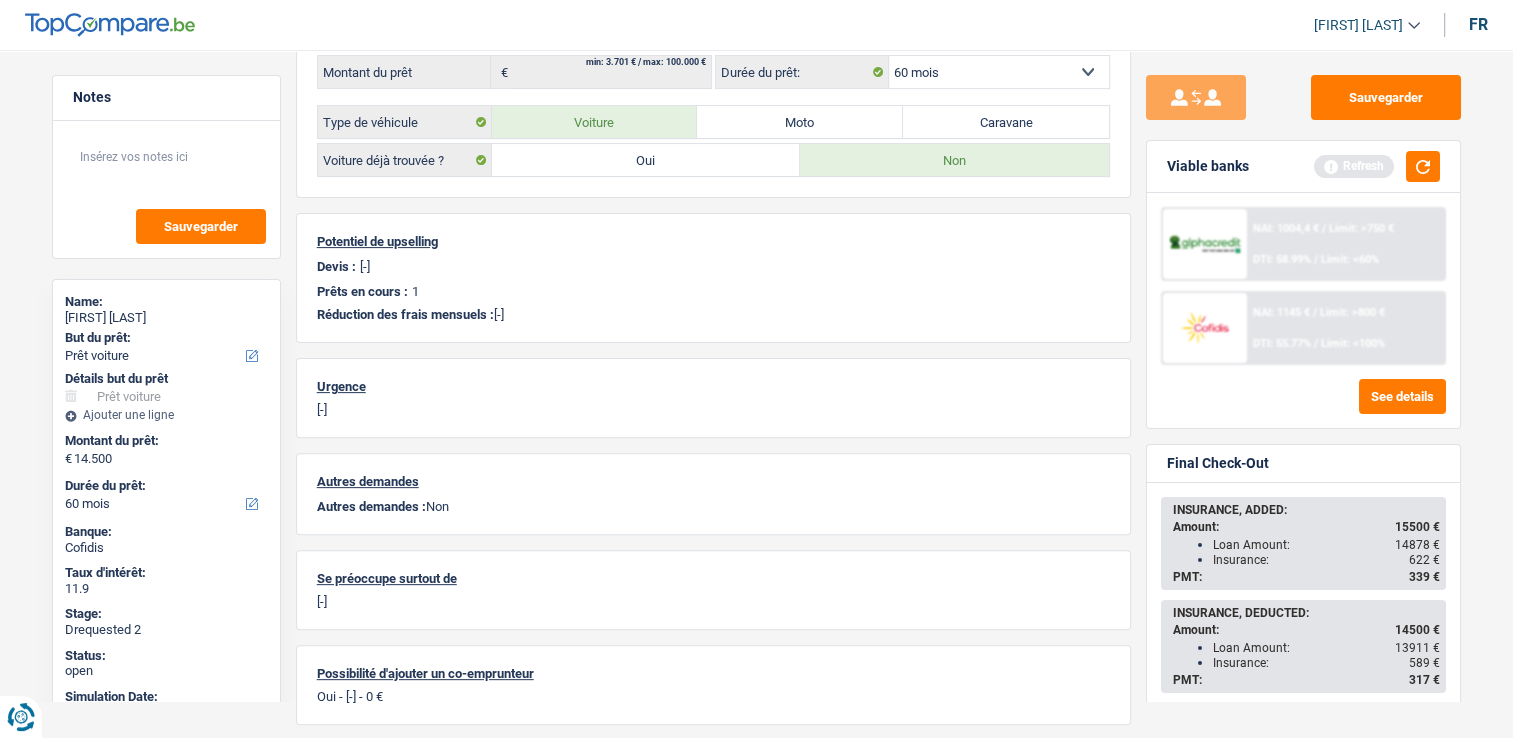 scroll, scrollTop: 591, scrollLeft: 0, axis: vertical 